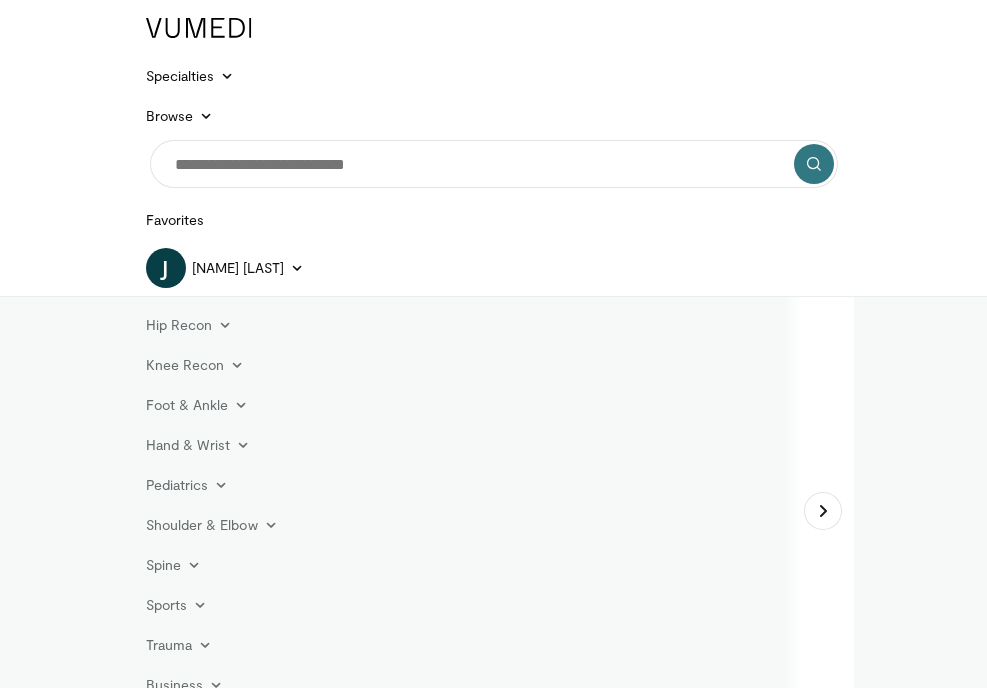 scroll, scrollTop: 0, scrollLeft: 0, axis: both 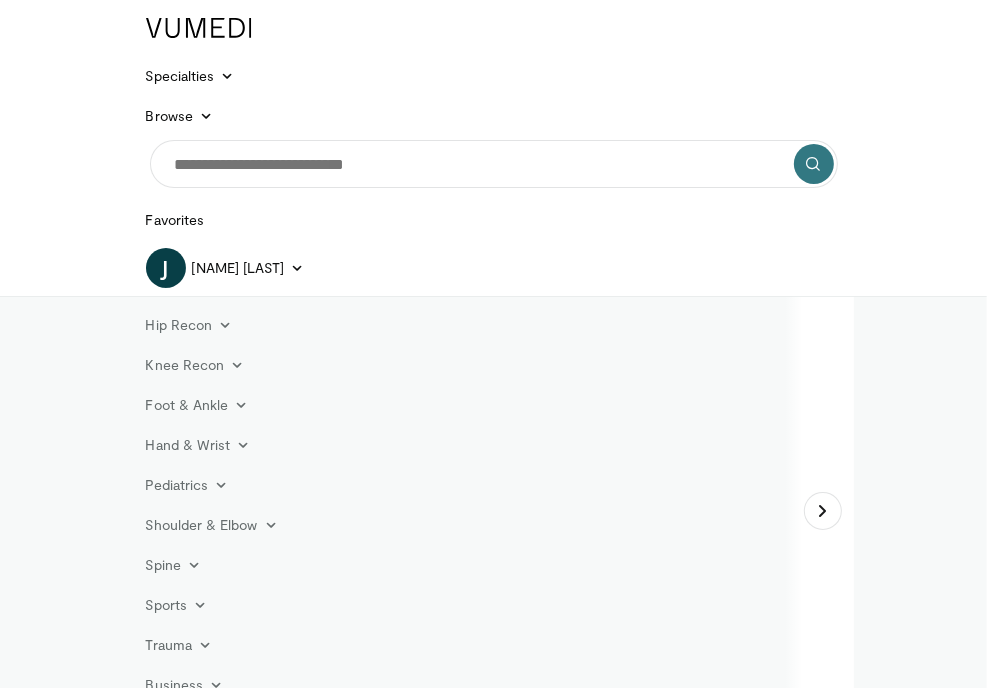 click at bounding box center [494, 992] 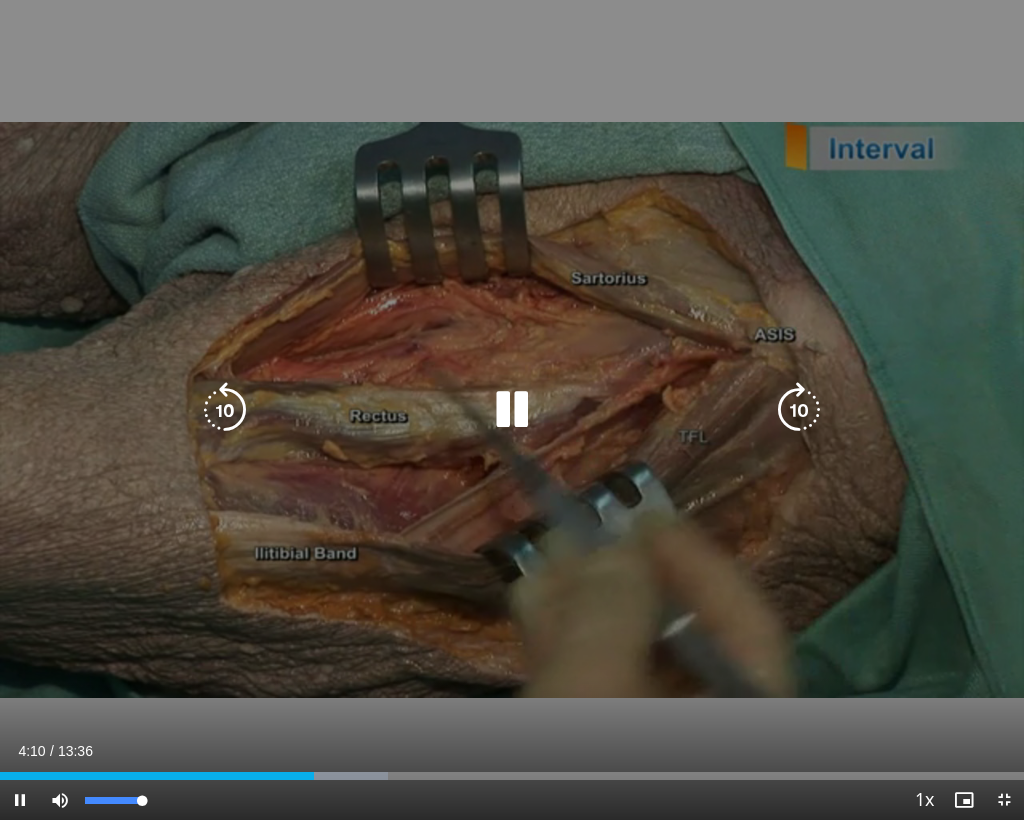 drag, startPoint x: 140, startPoint y: 795, endPoint x: 163, endPoint y: 793, distance: 23.086792 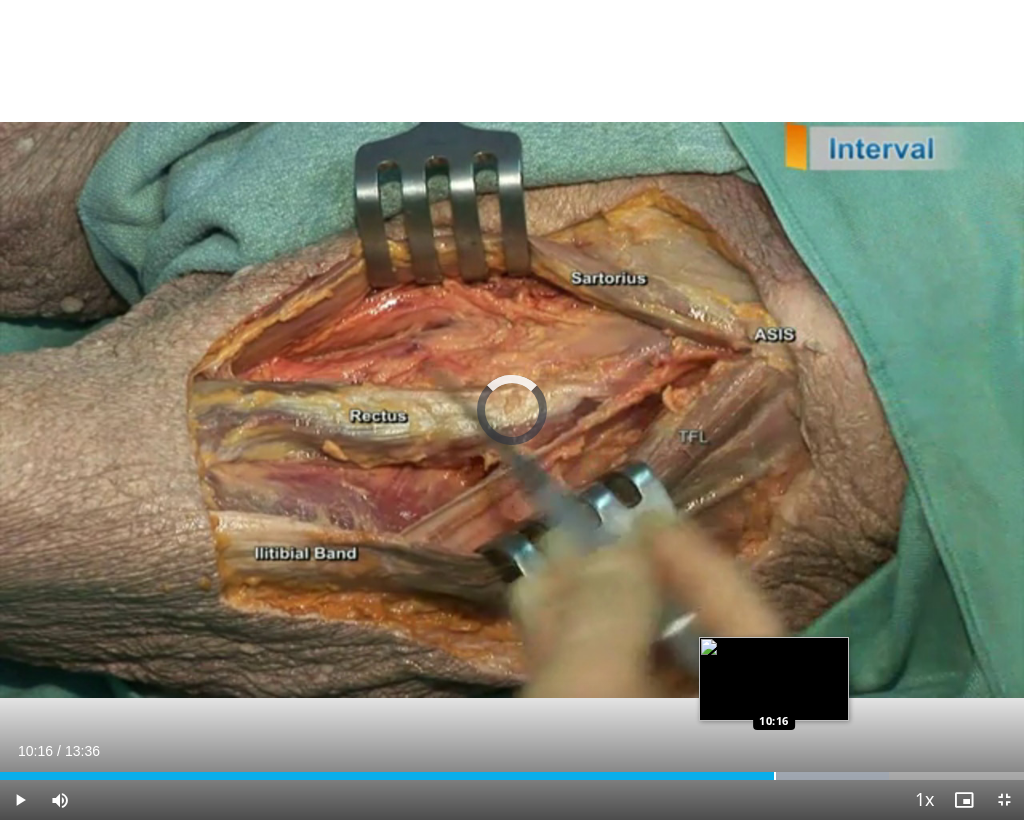 click on "Loaded :  86.86% 10:42 10:16" at bounding box center (512, 770) 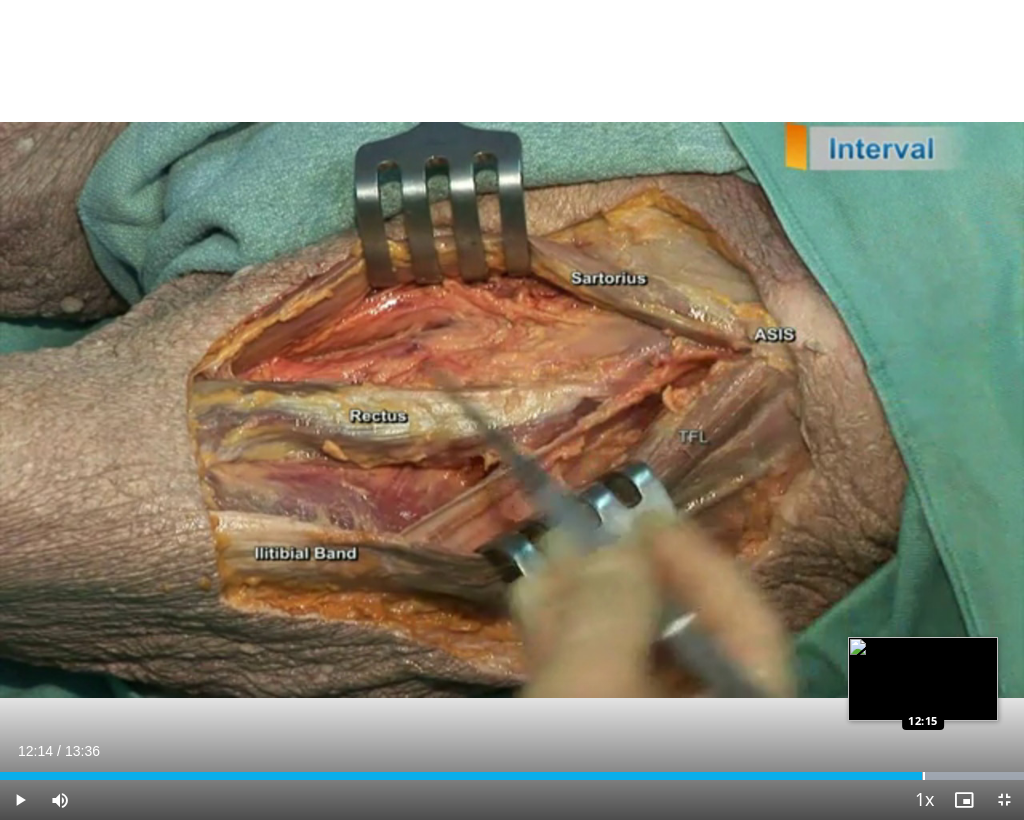 click at bounding box center (924, 776) 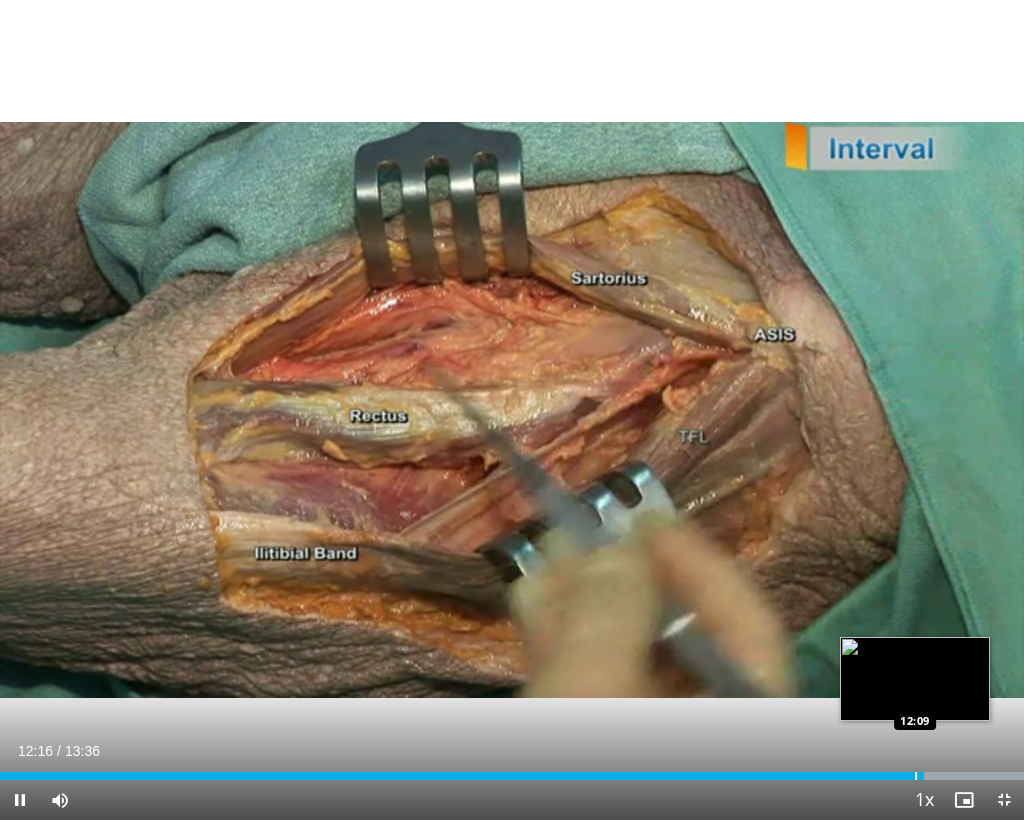 click on "**********" at bounding box center (512, 410) 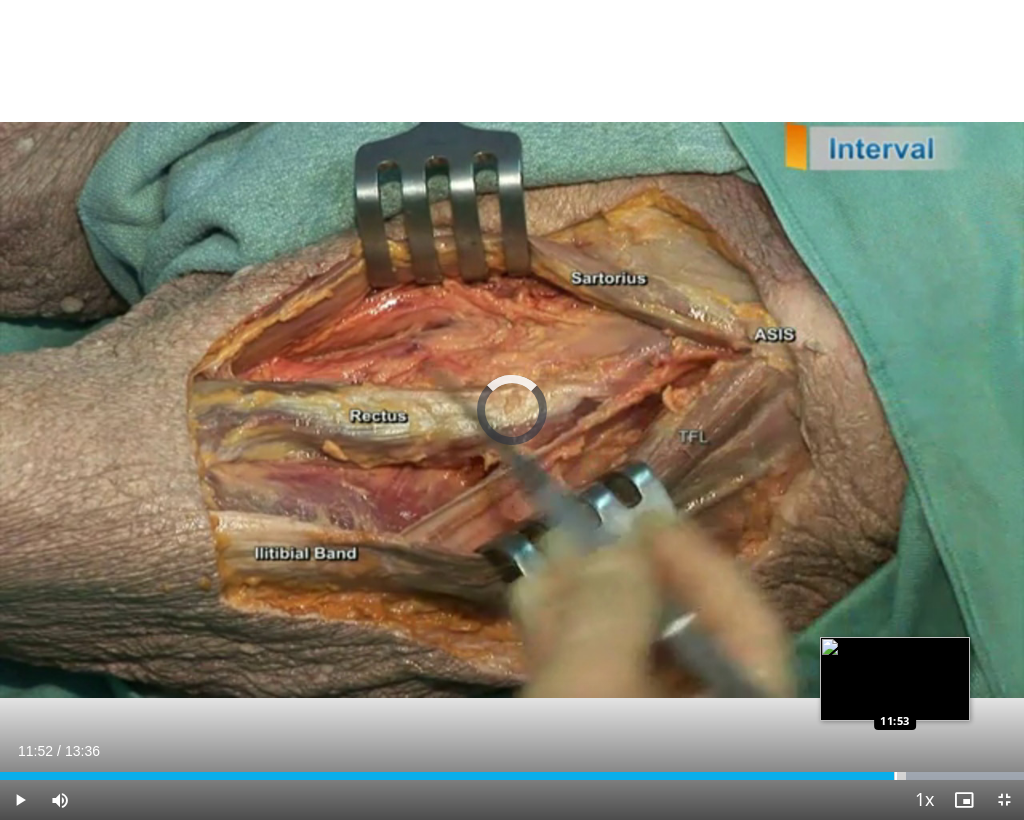 click at bounding box center (896, 776) 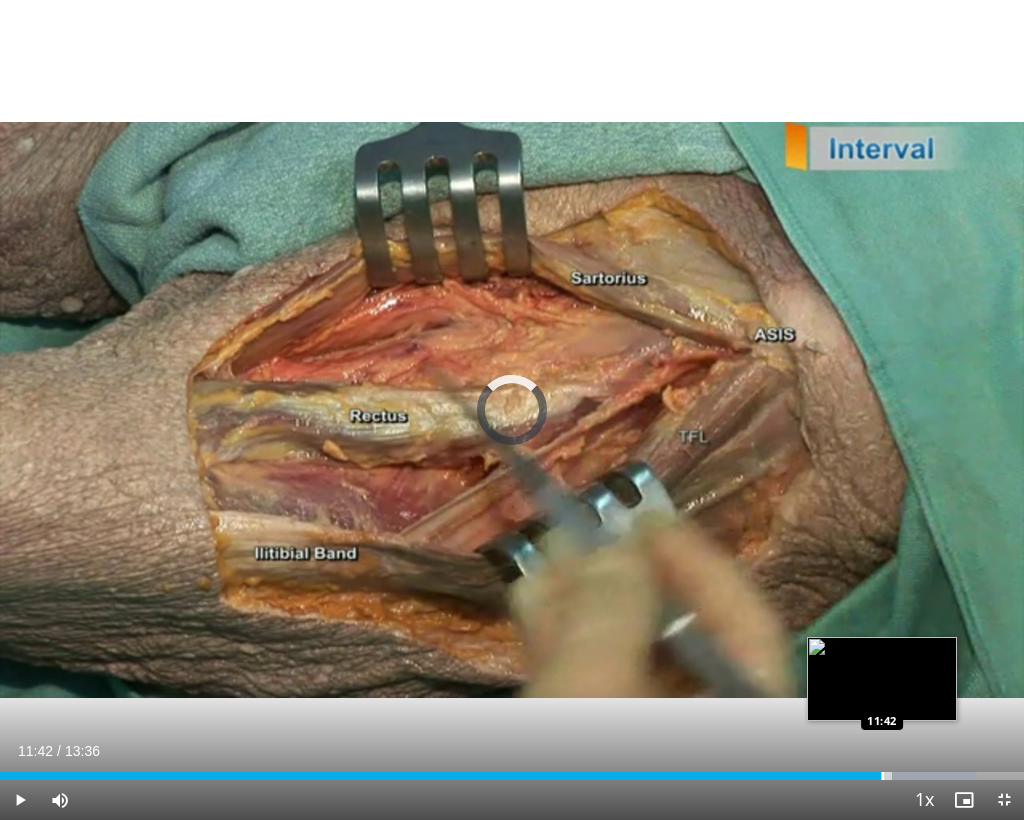 click on "11:42" at bounding box center (440, 776) 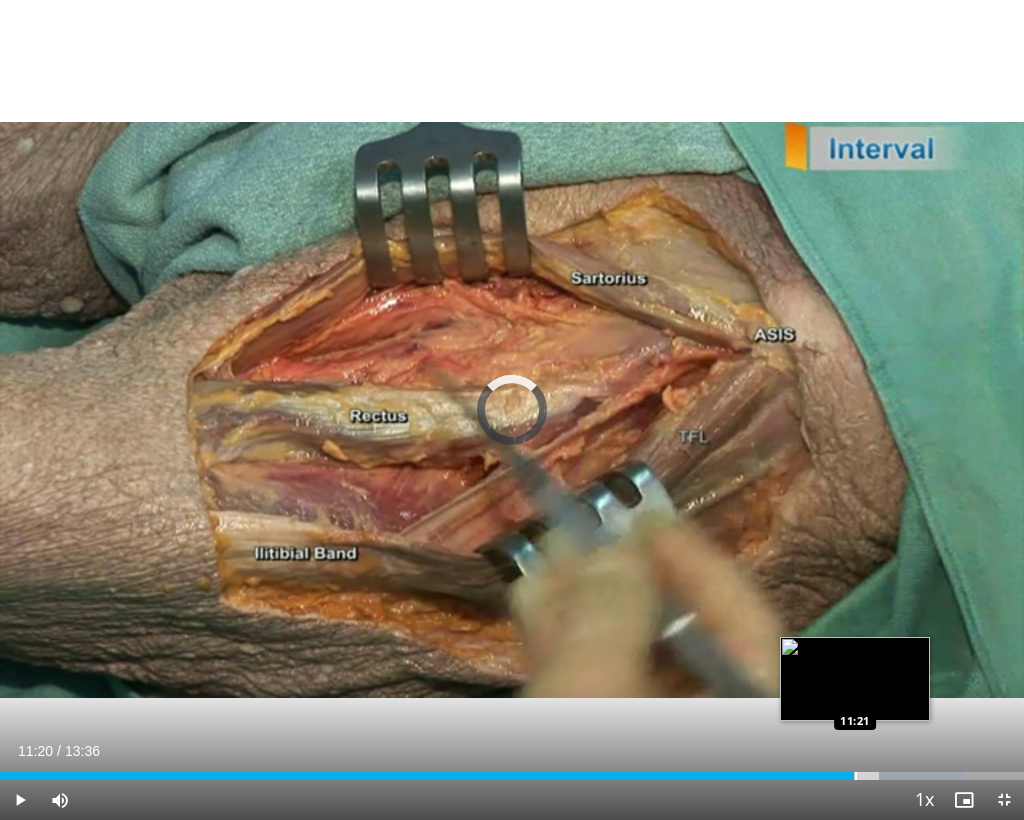 click at bounding box center (856, 776) 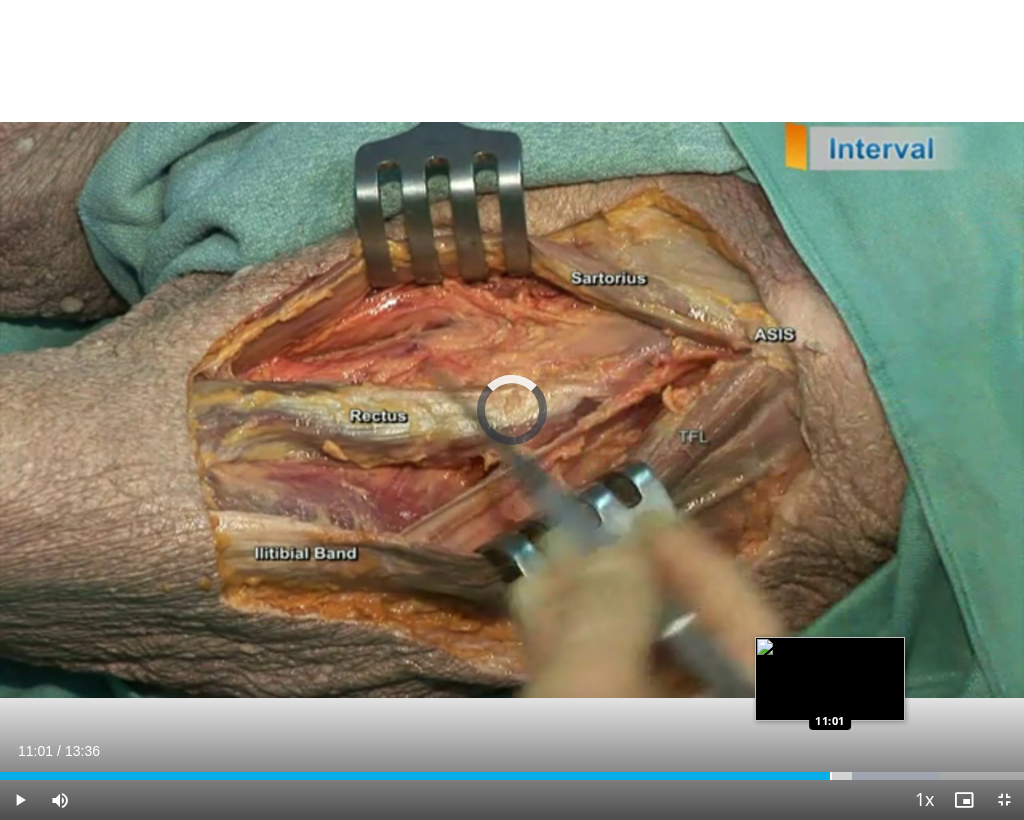 click at bounding box center (831, 776) 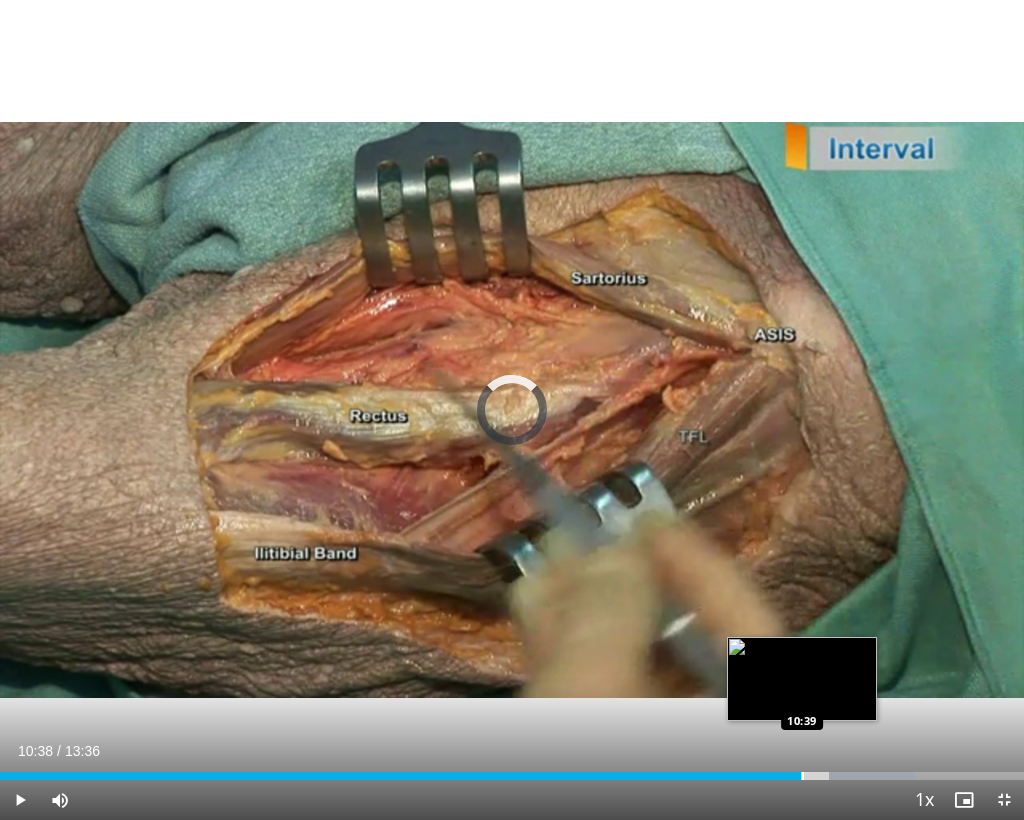 click on "Loaded :  89.31% 11:05 10:39" at bounding box center [512, 776] 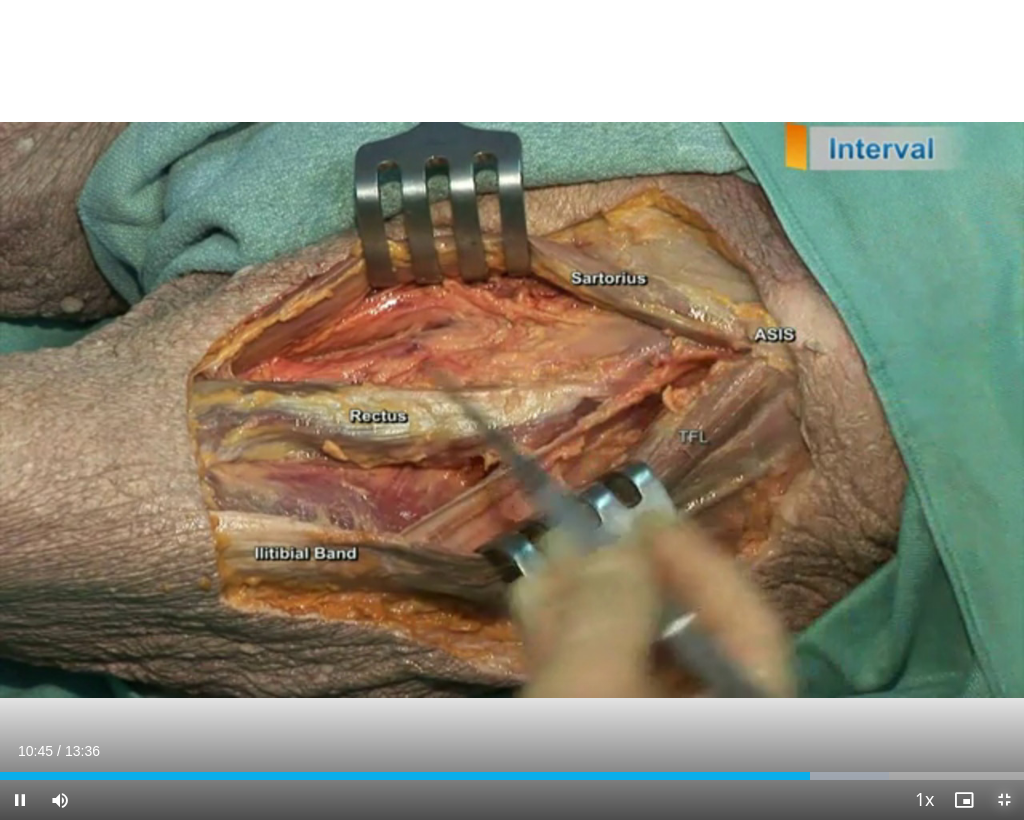 click at bounding box center (1004, 800) 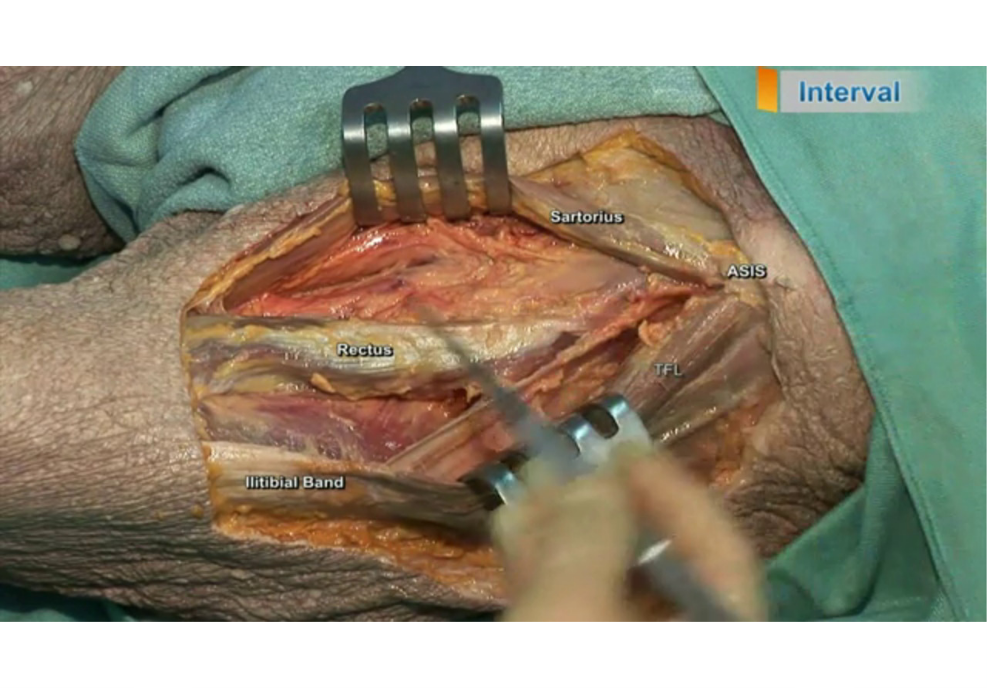 scroll, scrollTop: 0, scrollLeft: 0, axis: both 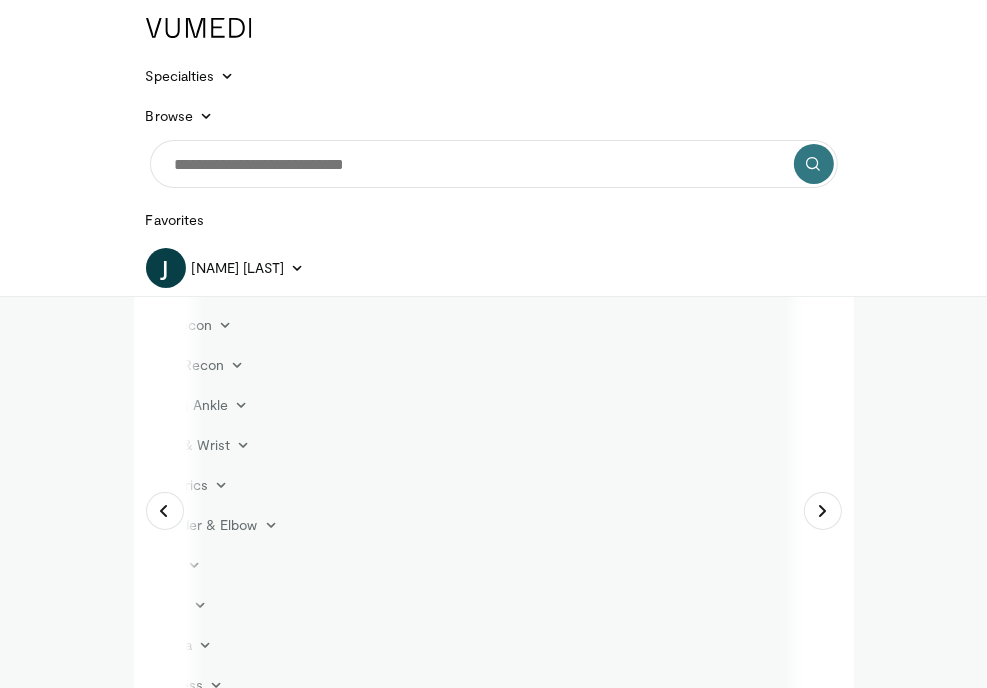 click at bounding box center (112, 6465) 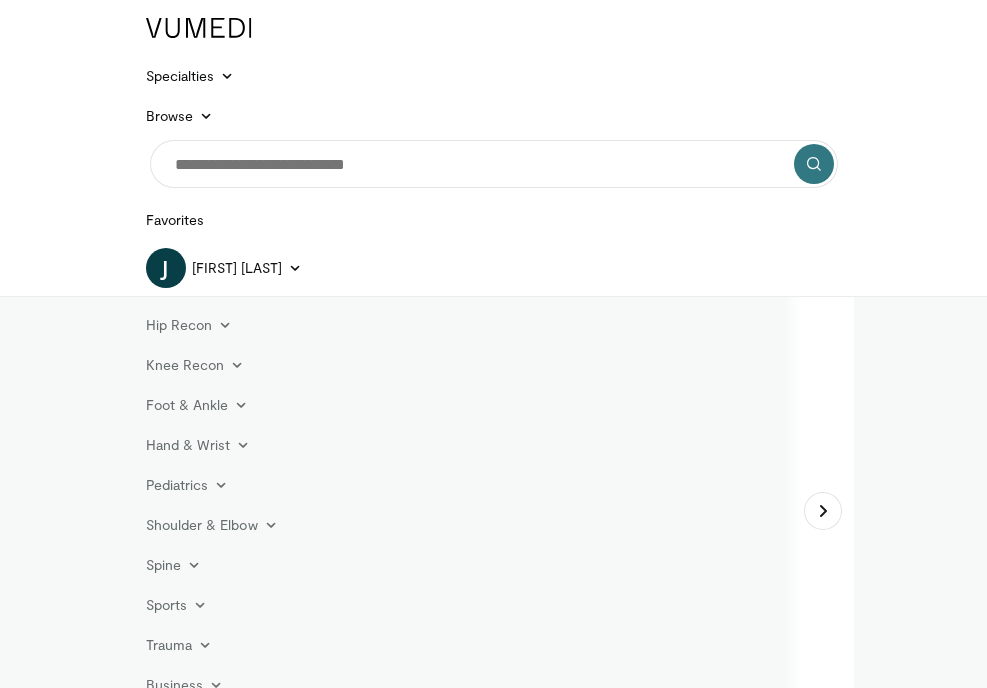 scroll, scrollTop: 0, scrollLeft: 0, axis: both 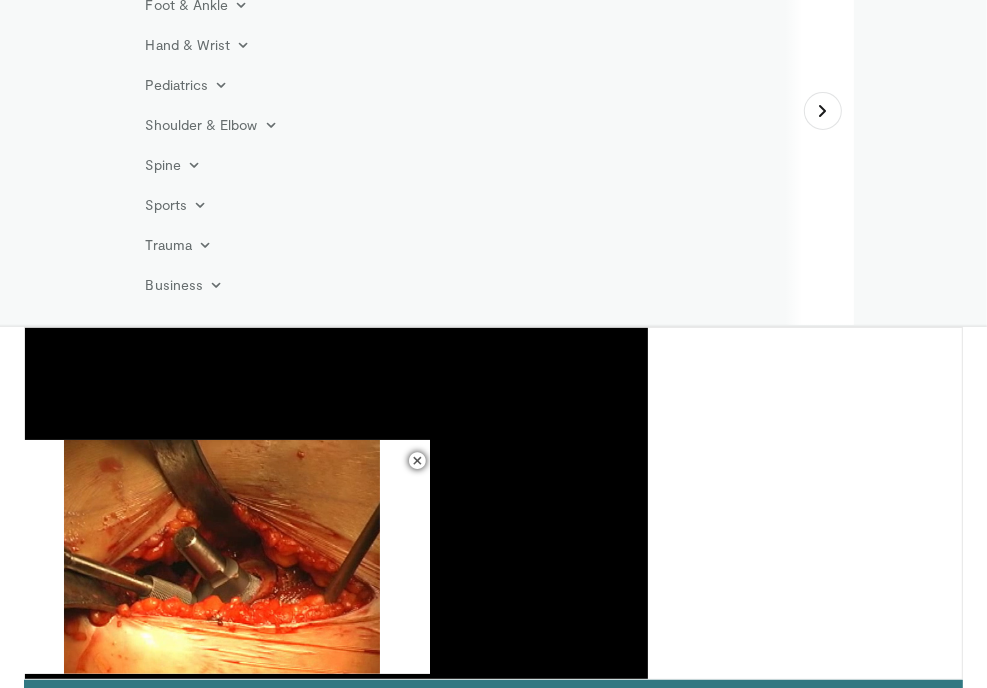 click at bounding box center [112, 11808] 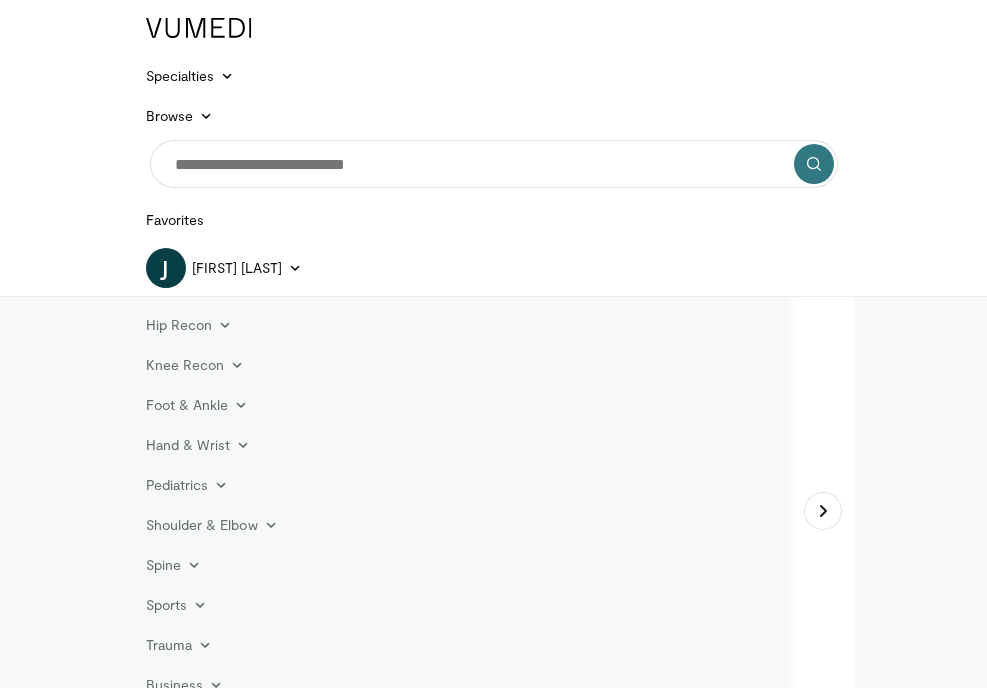 scroll, scrollTop: 0, scrollLeft: 0, axis: both 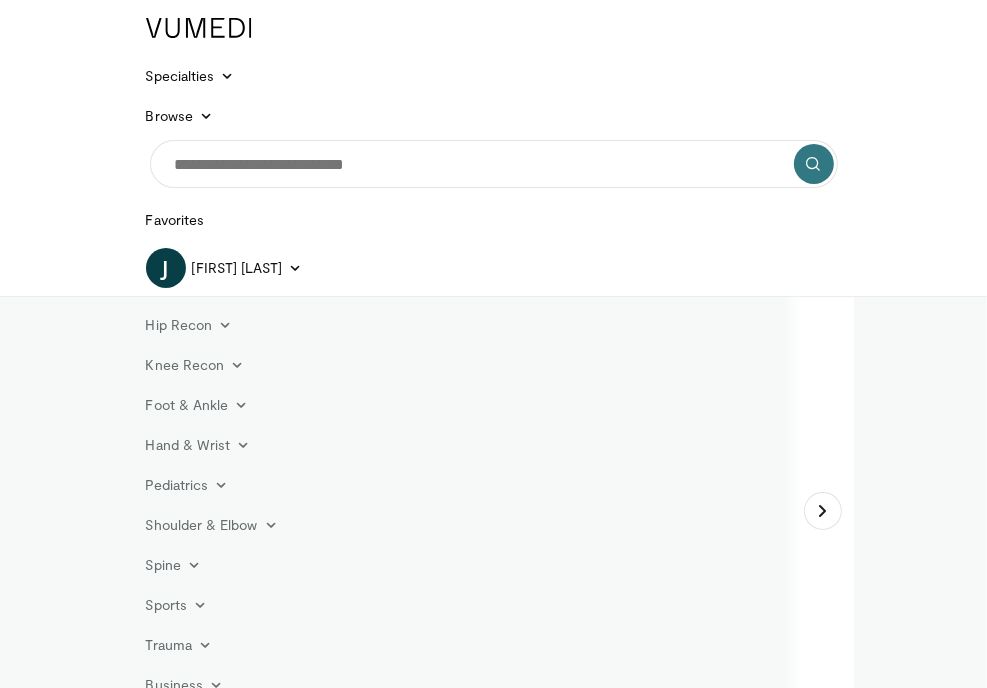 click at bounding box center [942, 1236] 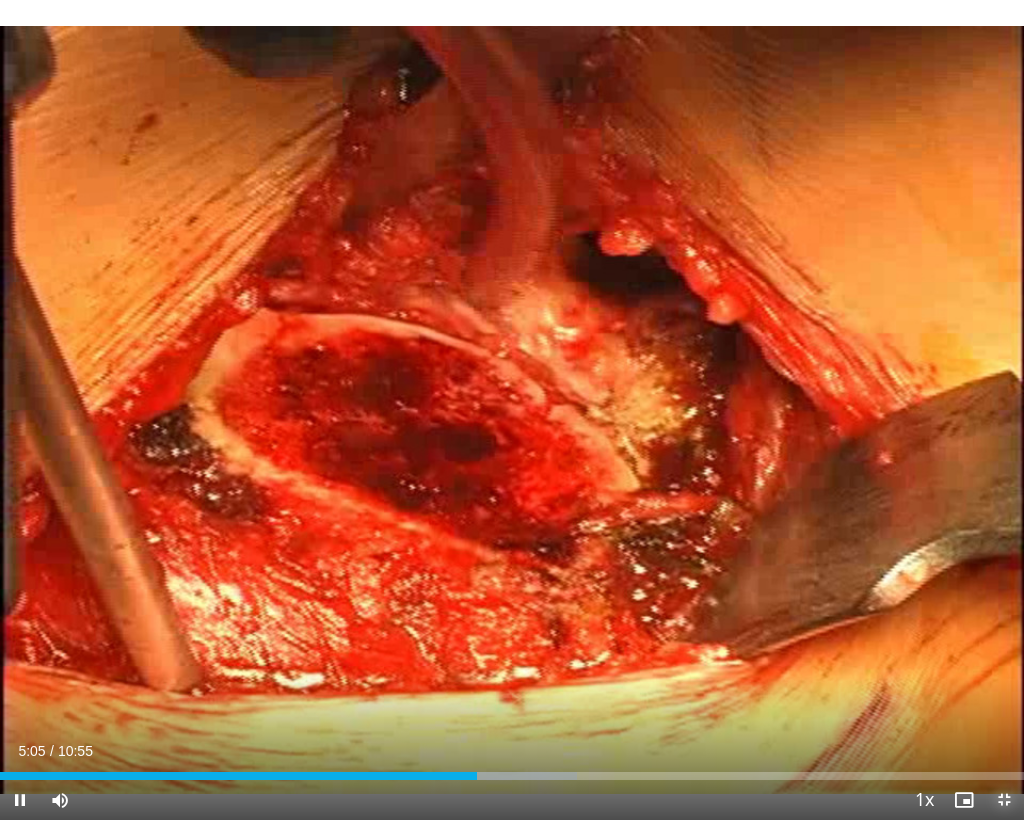 click at bounding box center [1004, 800] 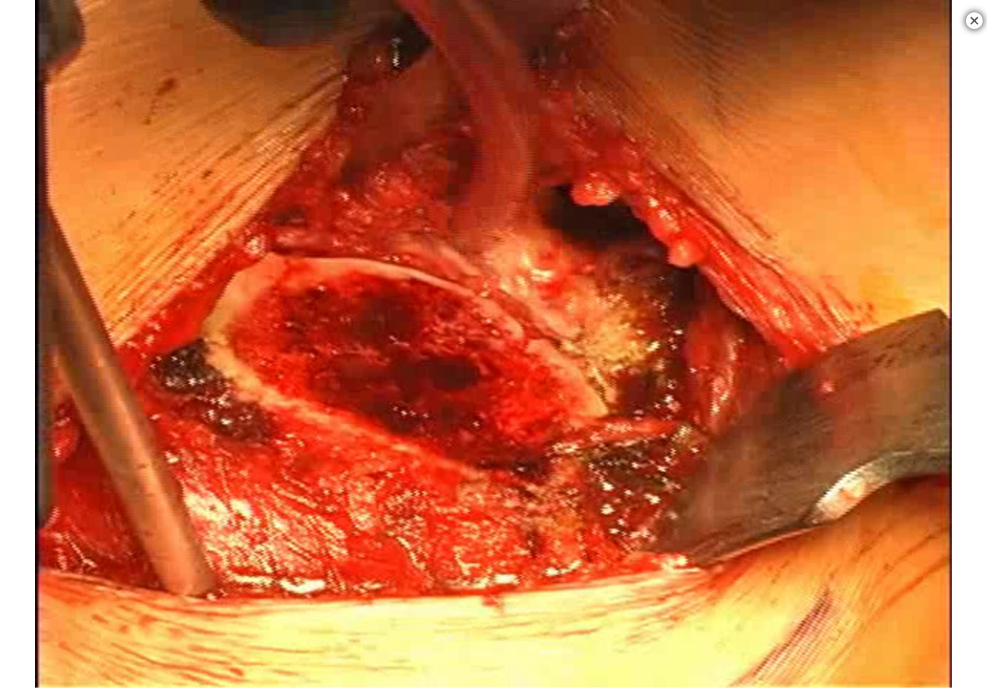 scroll, scrollTop: 700, scrollLeft: 0, axis: vertical 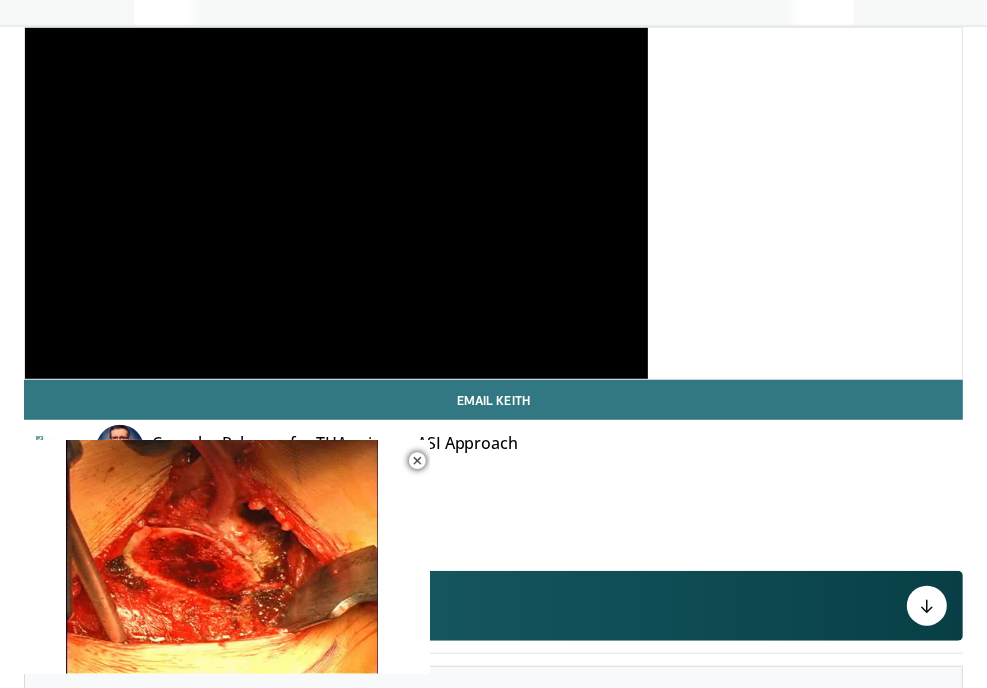type on "**********" 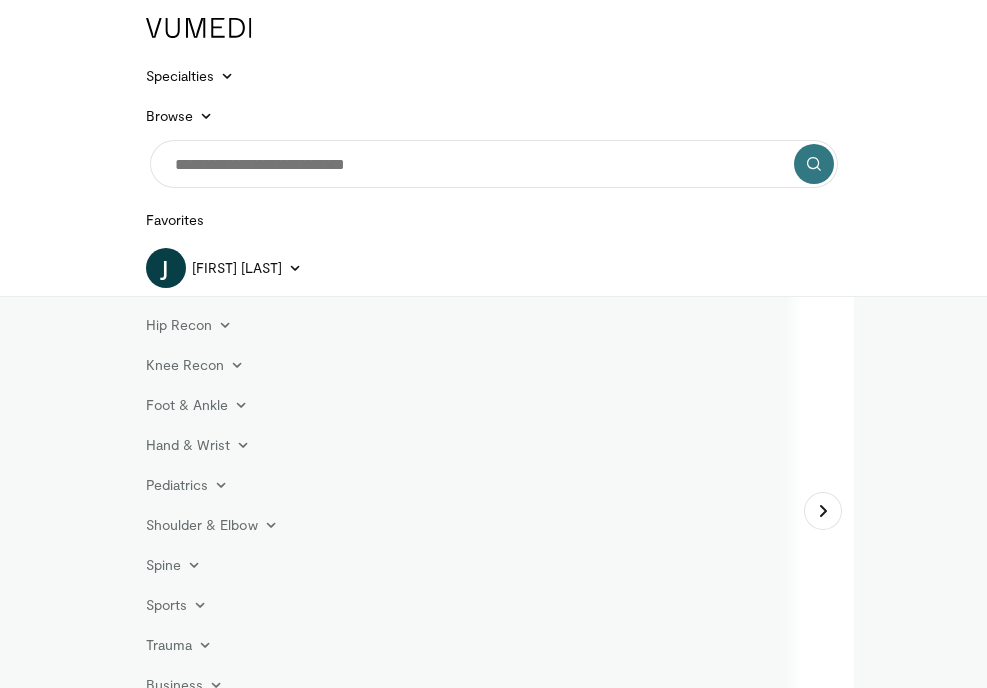 scroll, scrollTop: 0, scrollLeft: 0, axis: both 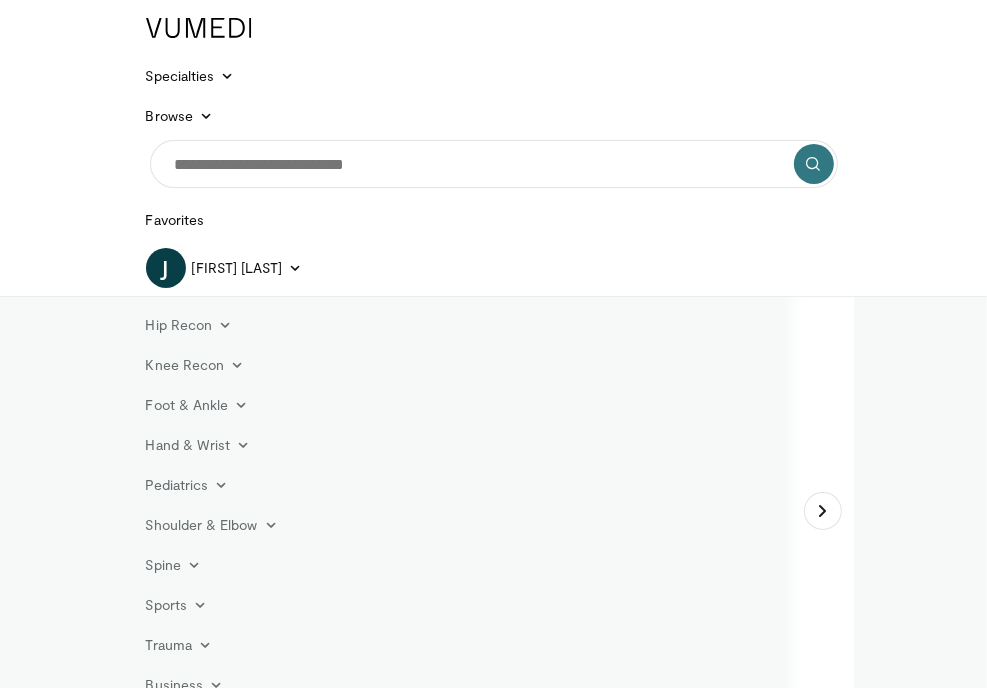 drag, startPoint x: 156, startPoint y: 485, endPoint x: 175, endPoint y: 485, distance: 19 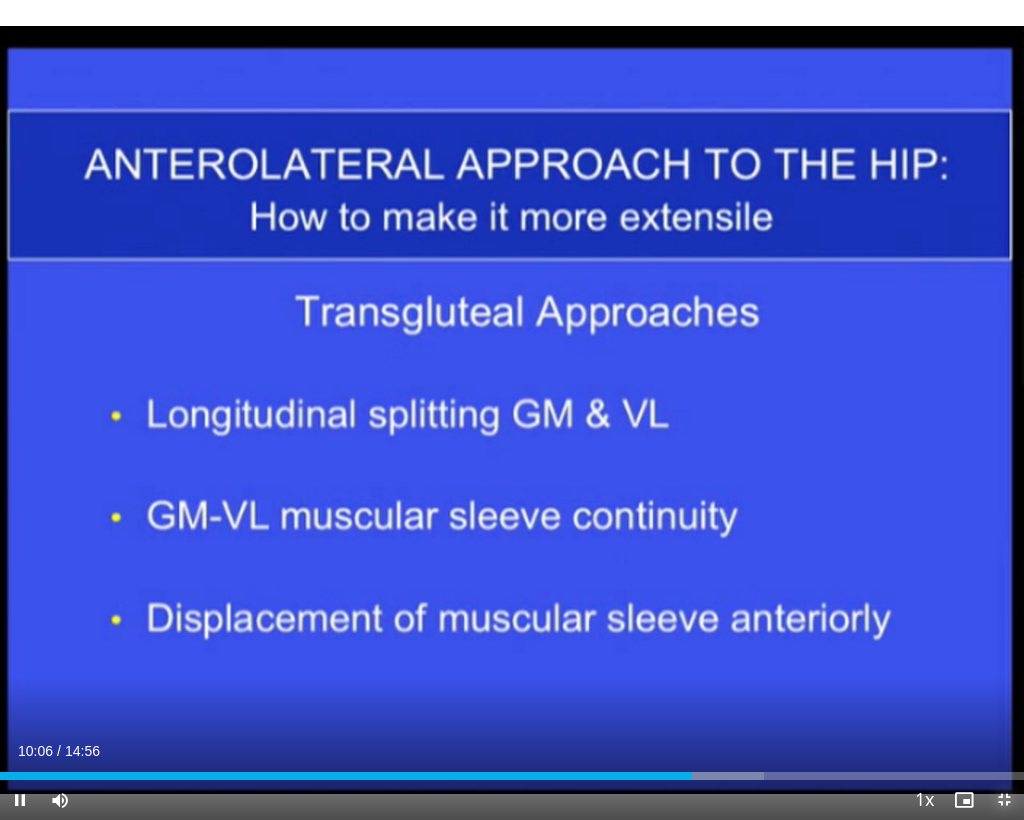 click at bounding box center (1004, 800) 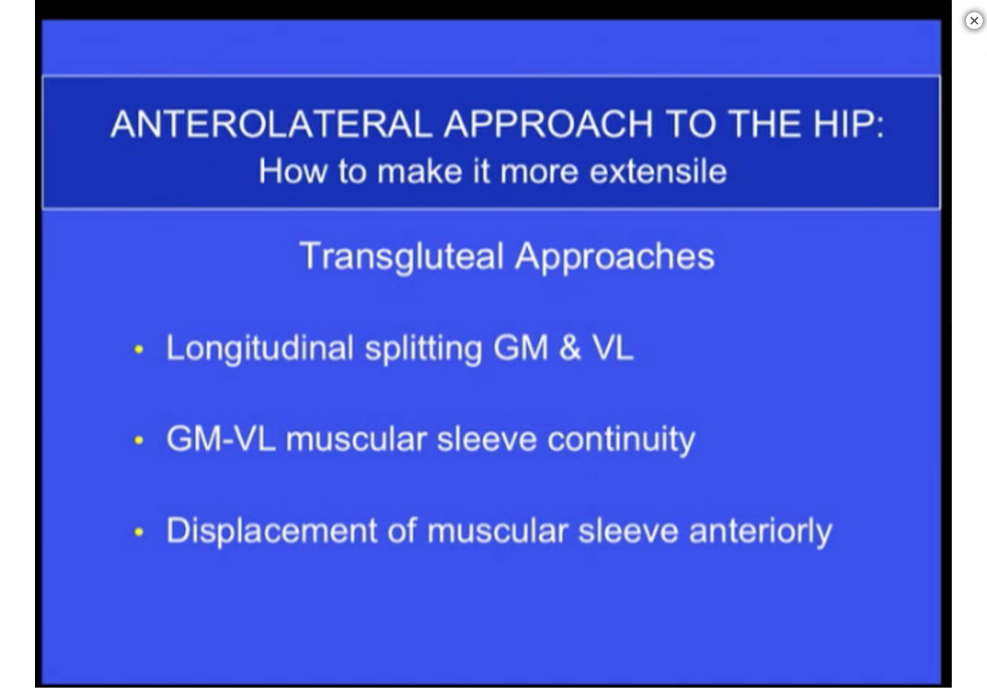 scroll, scrollTop: 800, scrollLeft: 0, axis: vertical 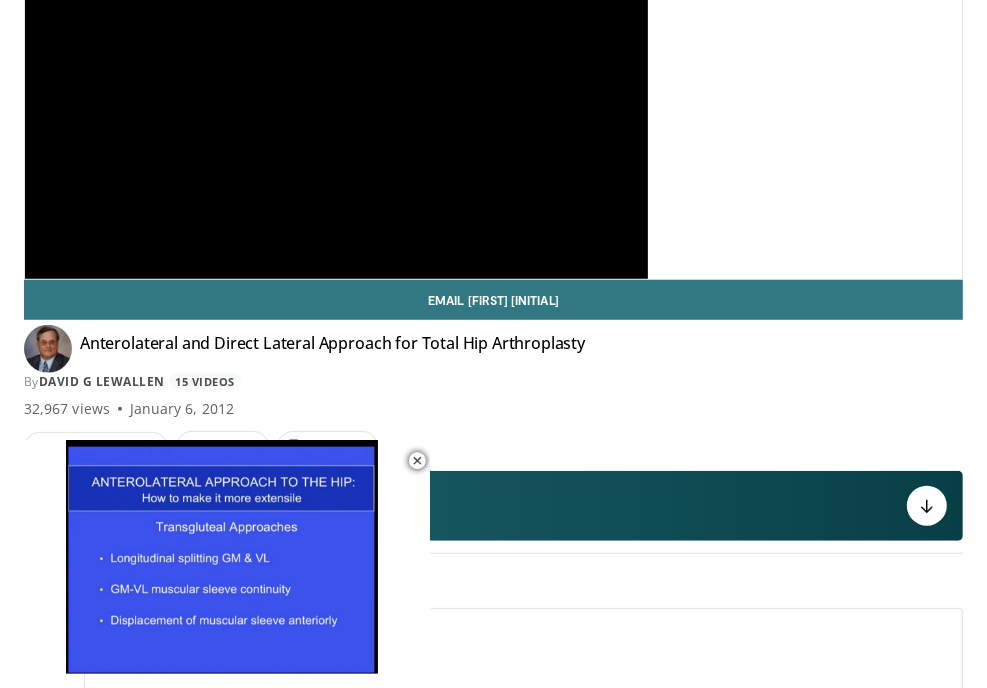 click at bounding box center [116, 1693] 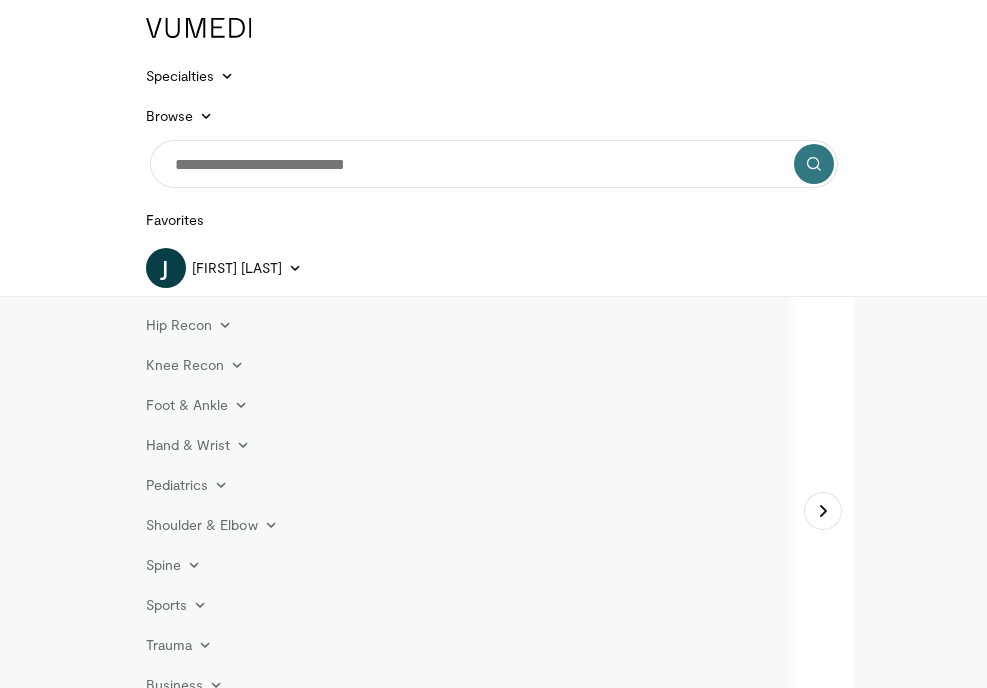 scroll, scrollTop: 0, scrollLeft: 0, axis: both 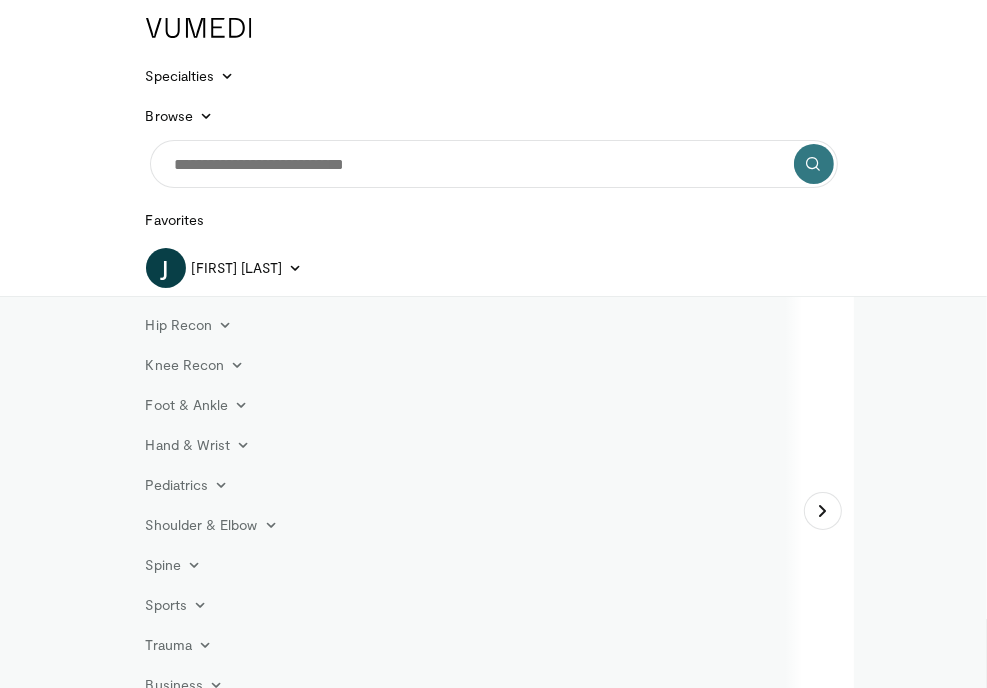 click at bounding box center [942, 1236] 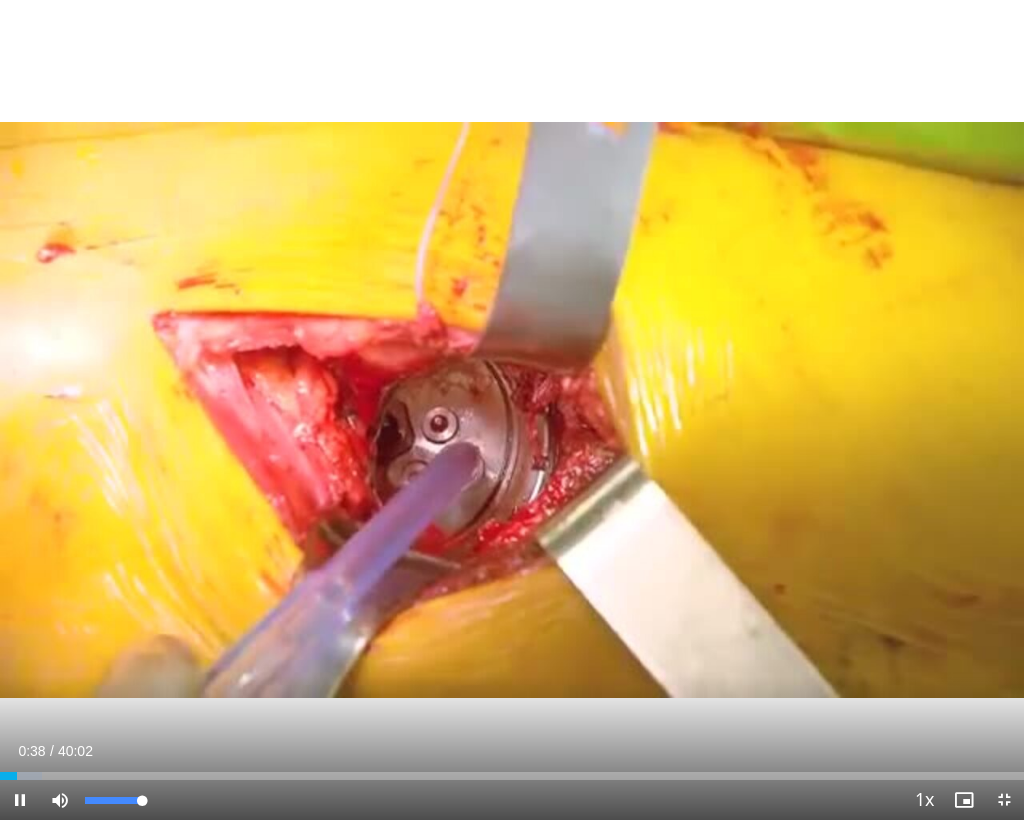 drag, startPoint x: 141, startPoint y: 800, endPoint x: 155, endPoint y: 800, distance: 14 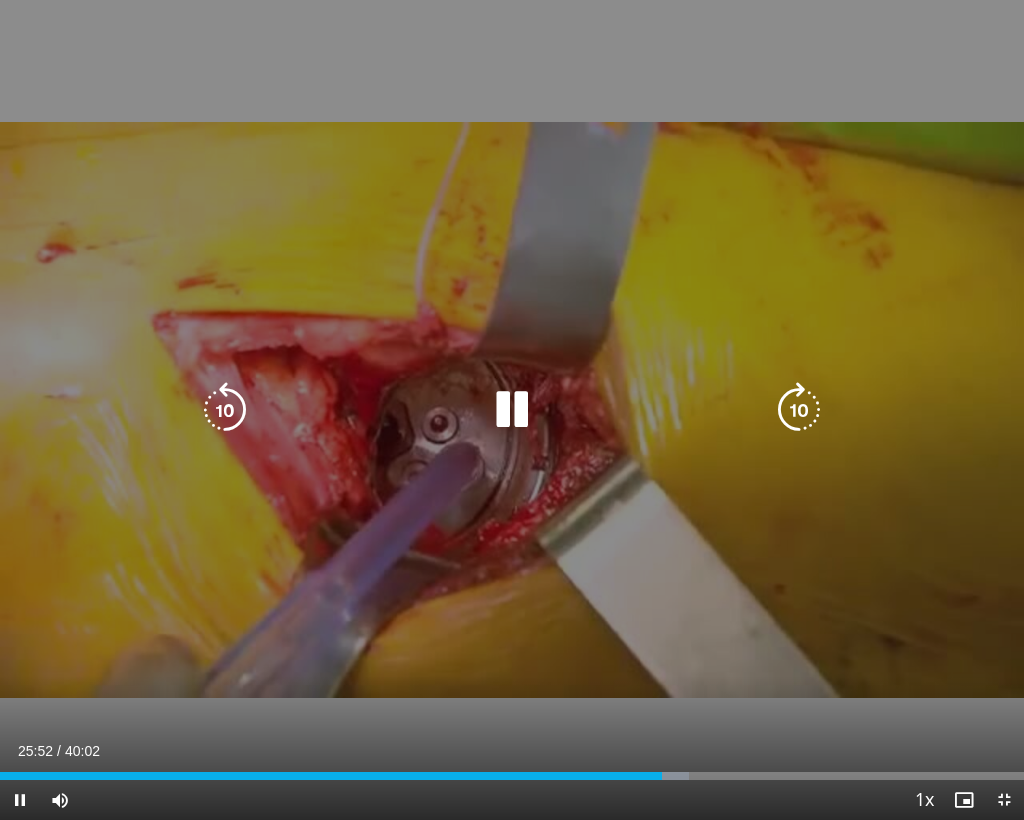 click at bounding box center (512, 410) 